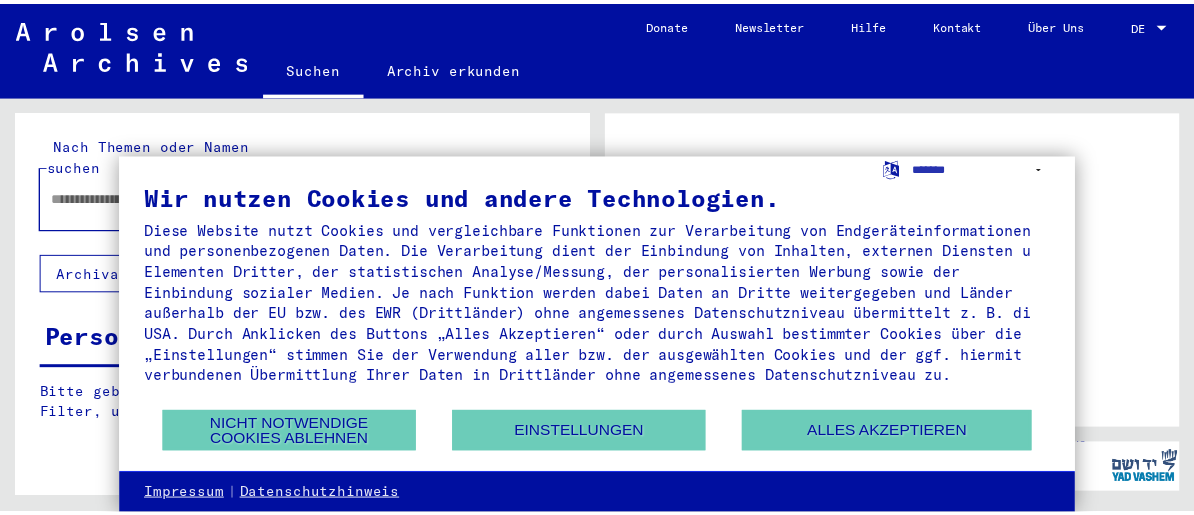 scroll, scrollTop: 0, scrollLeft: 0, axis: both 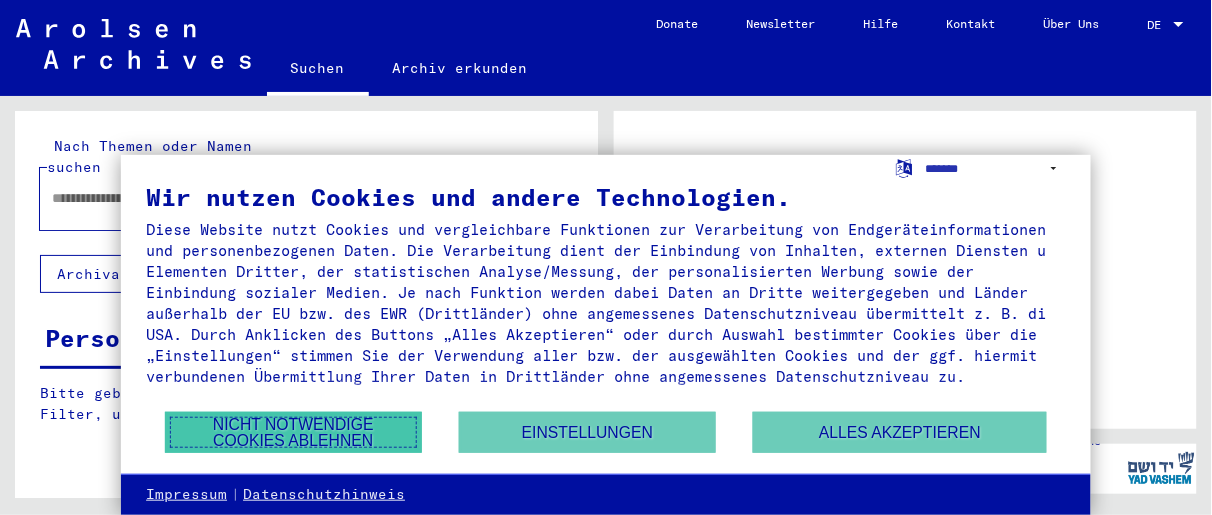 click on "Nicht notwendige Cookies ablehnen" at bounding box center (293, 432) 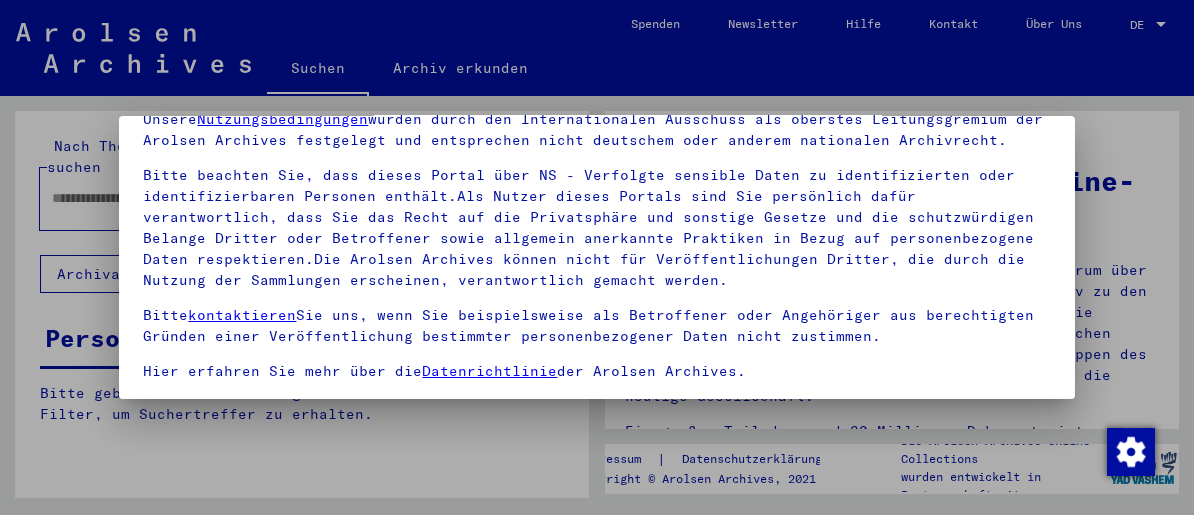 scroll, scrollTop: 151, scrollLeft: 0, axis: vertical 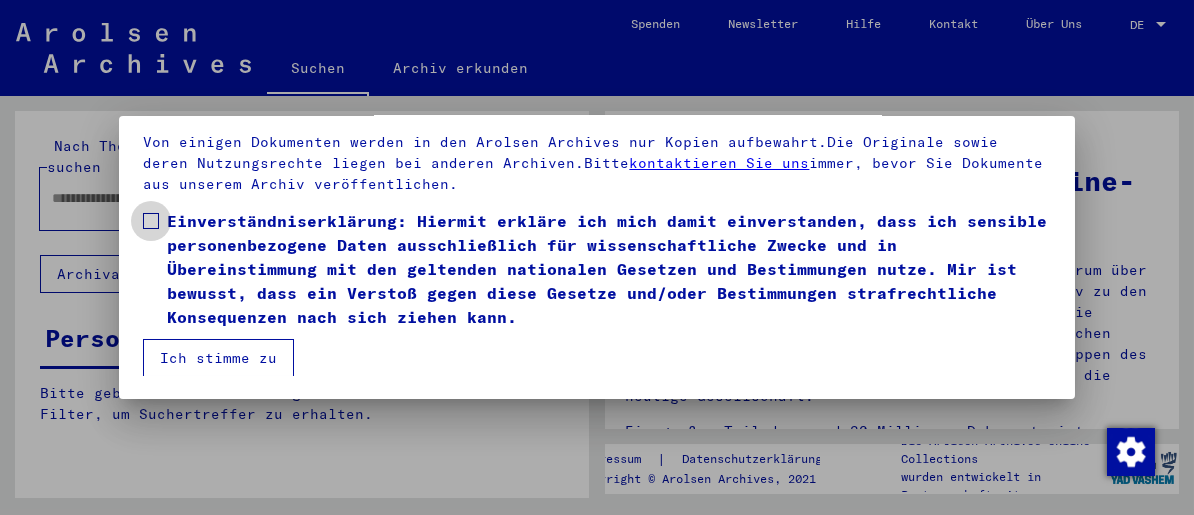click at bounding box center (151, 221) 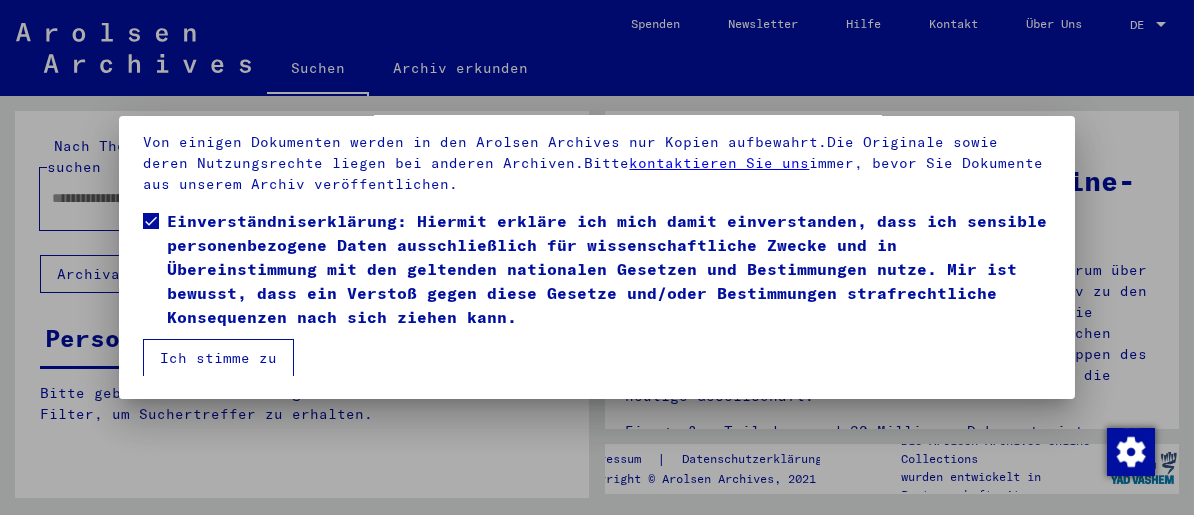 click on "Ich stimme zu" at bounding box center [218, 358] 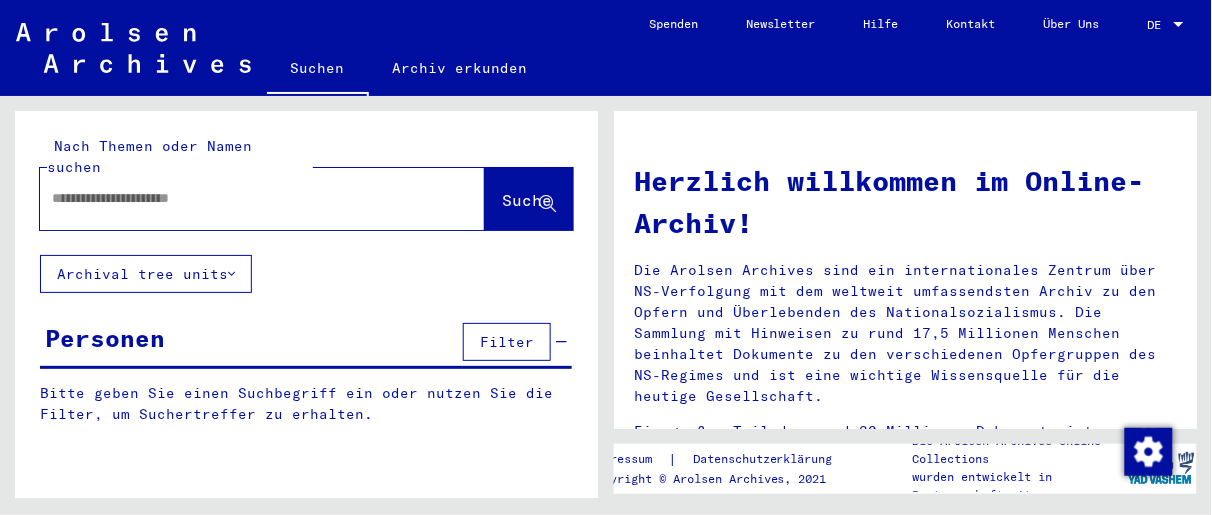 click at bounding box center [238, 198] 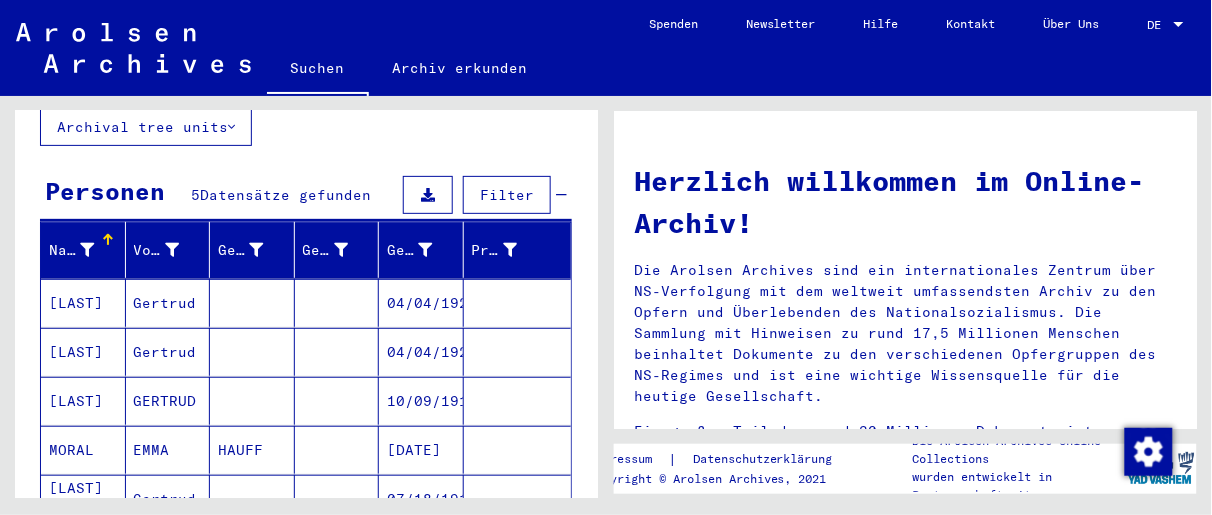 scroll, scrollTop: 148, scrollLeft: 0, axis: vertical 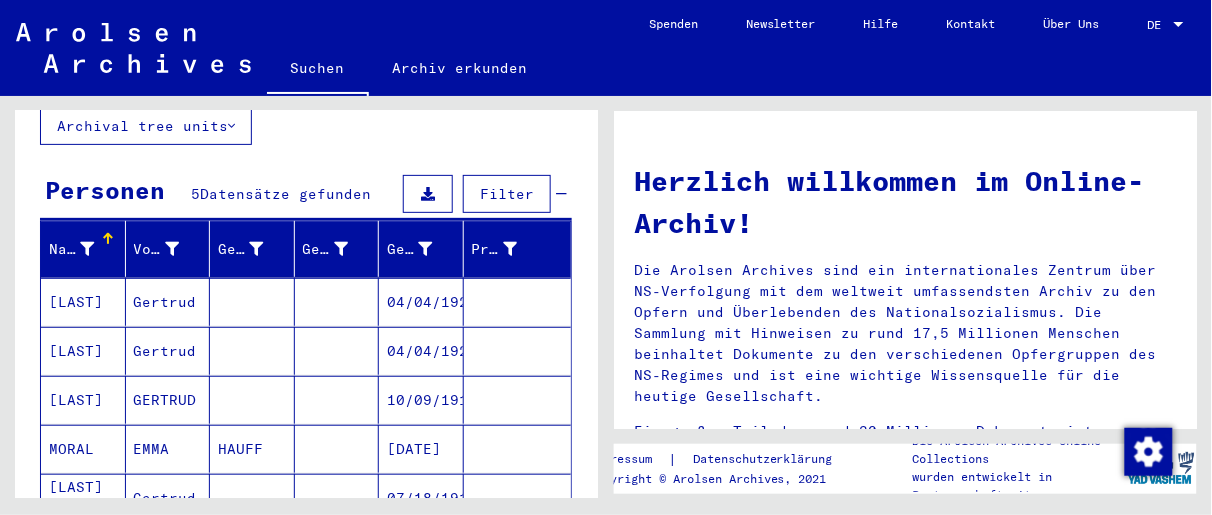 click on "04/04/1924" at bounding box center (421, 351) 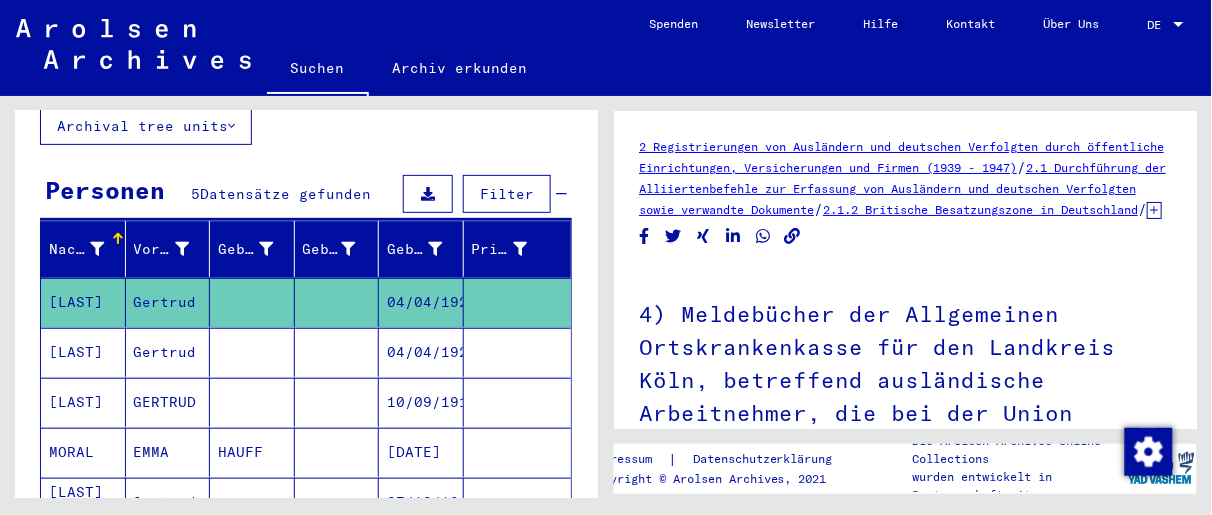 scroll, scrollTop: 0, scrollLeft: 0, axis: both 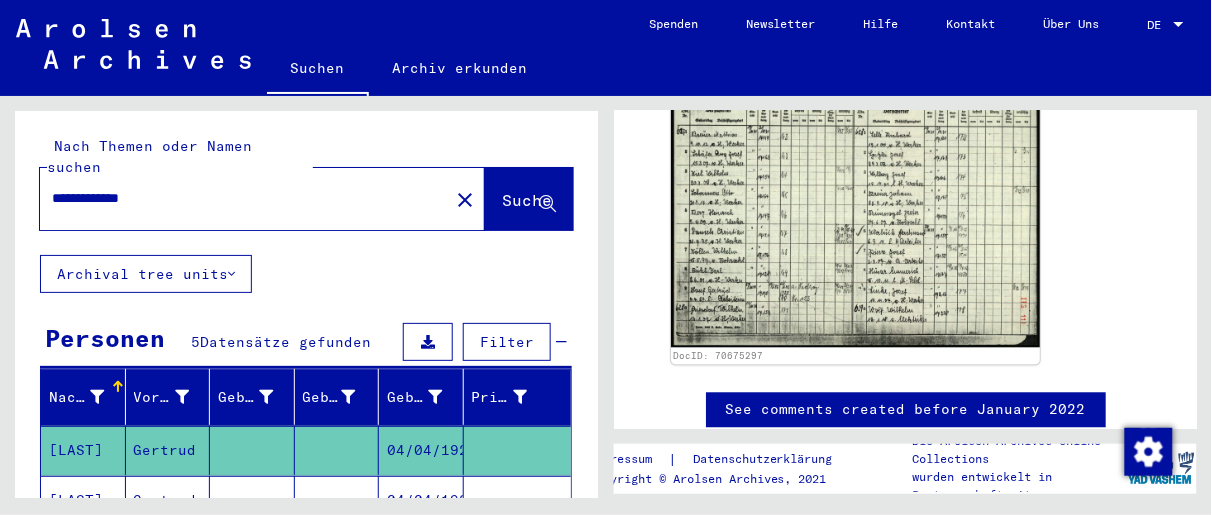 click on "**********" at bounding box center [244, 198] 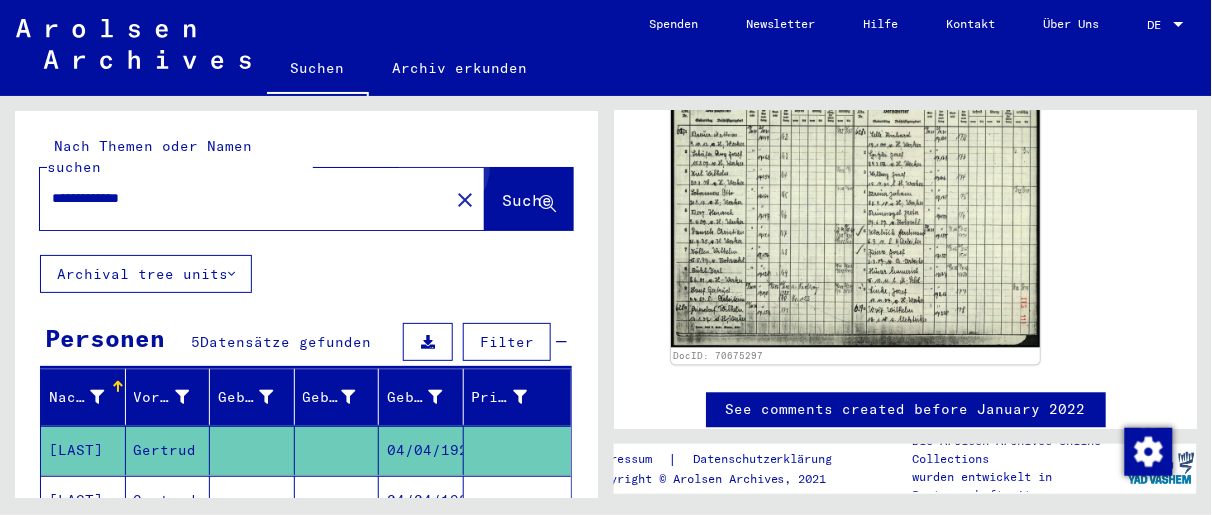click on "Suche" 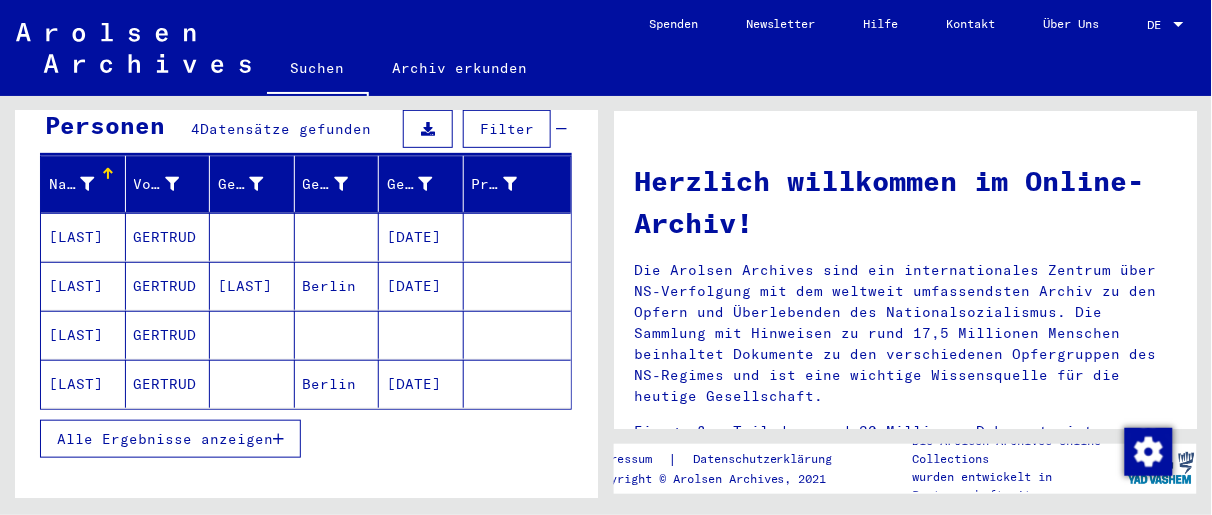 scroll, scrollTop: 216, scrollLeft: 0, axis: vertical 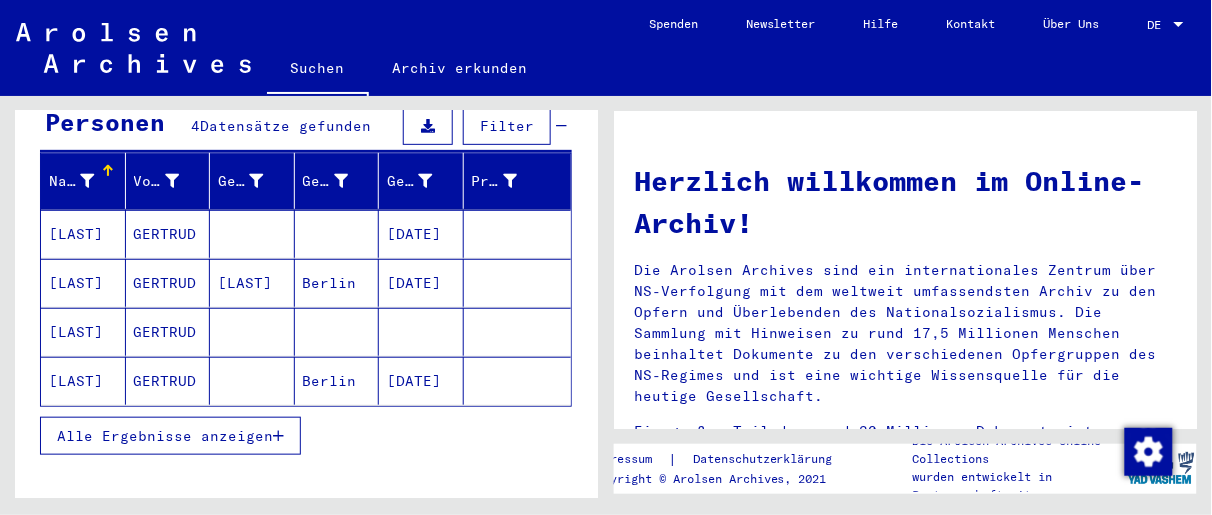click on "[DATE]" at bounding box center [421, 283] 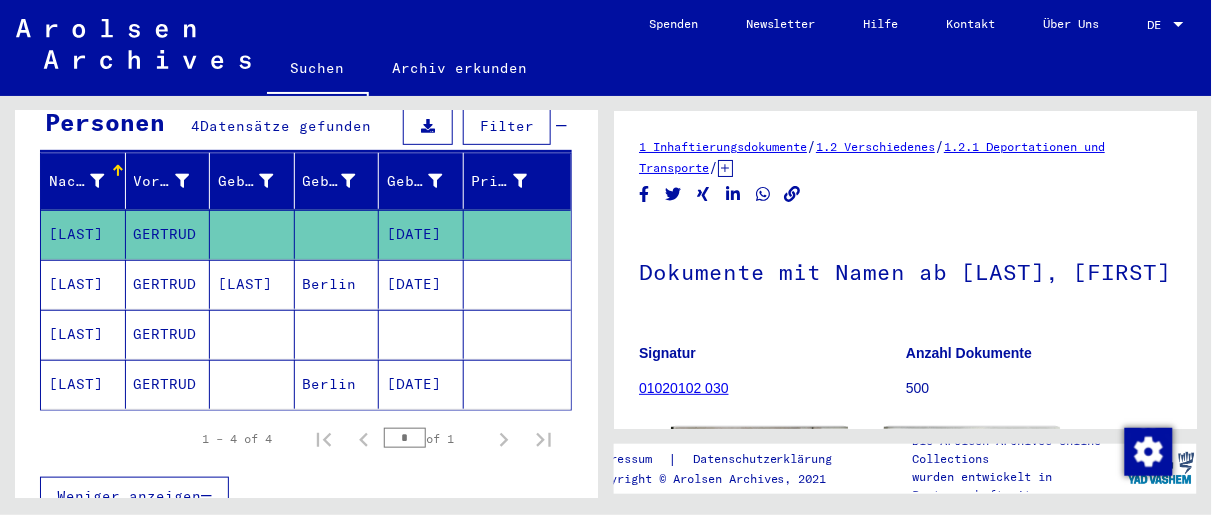 scroll, scrollTop: 0, scrollLeft: 0, axis: both 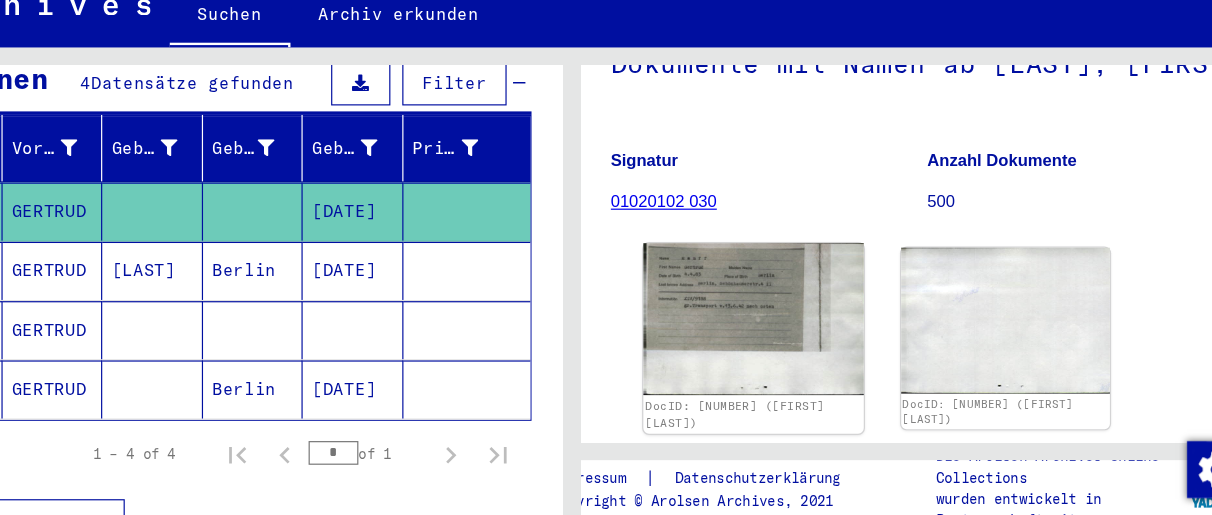 click 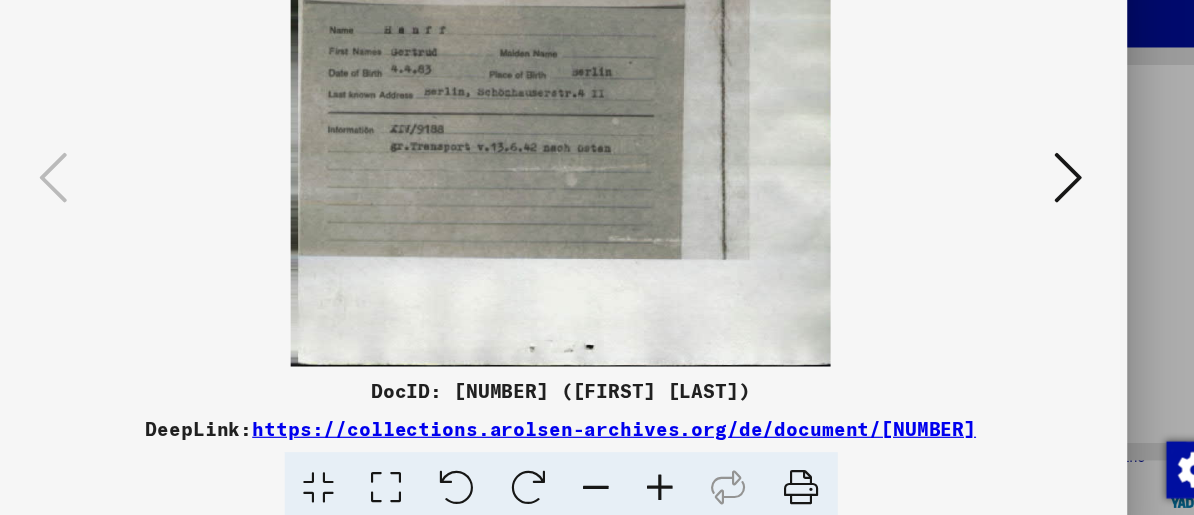 click at bounding box center (596, 207) 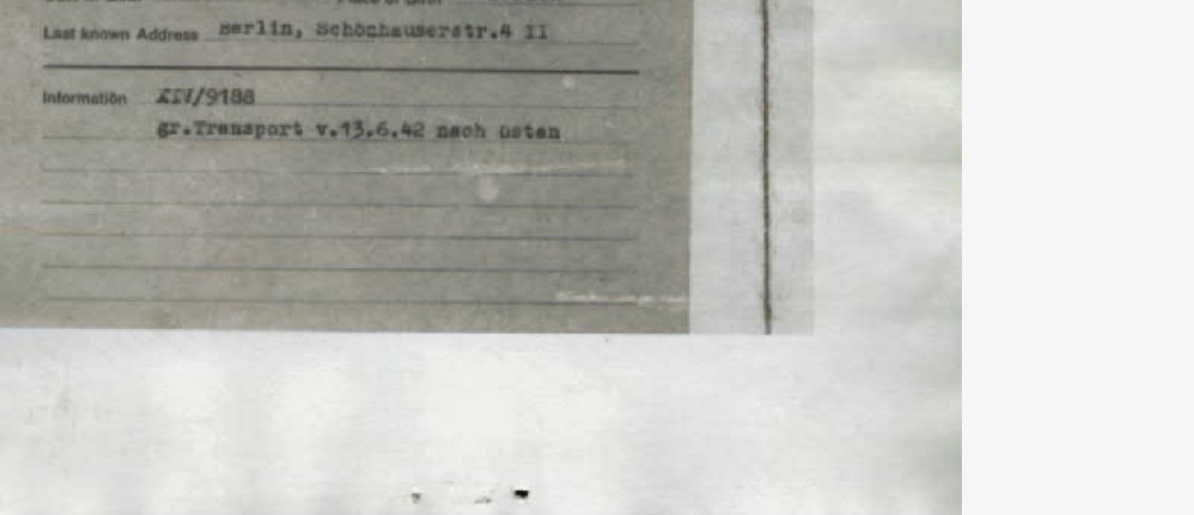 drag, startPoint x: 691, startPoint y: 275, endPoint x: 695, endPoint y: 299, distance: 24.33105 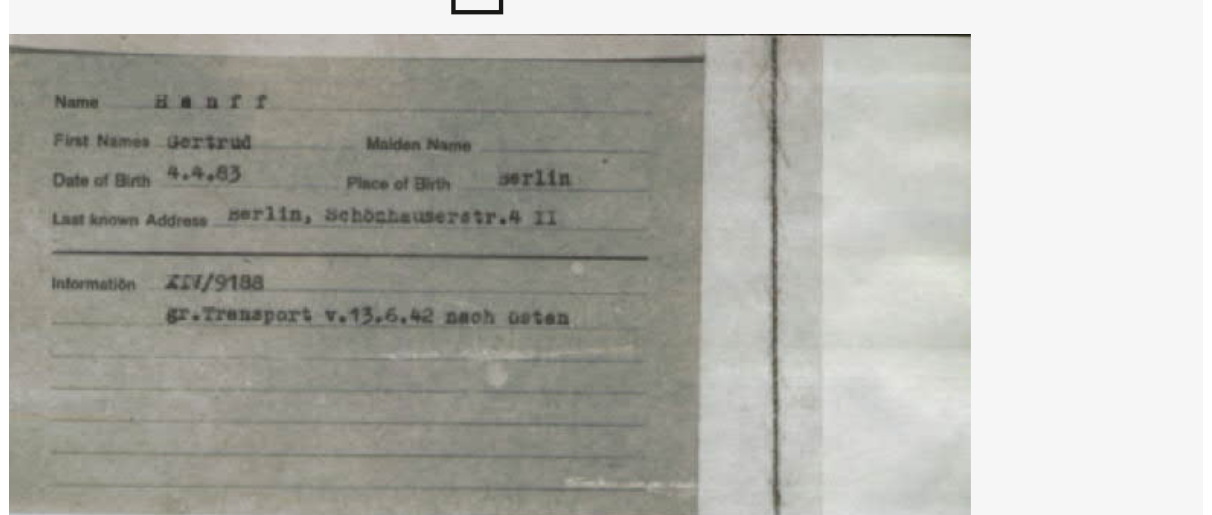 scroll, scrollTop: 0, scrollLeft: 0, axis: both 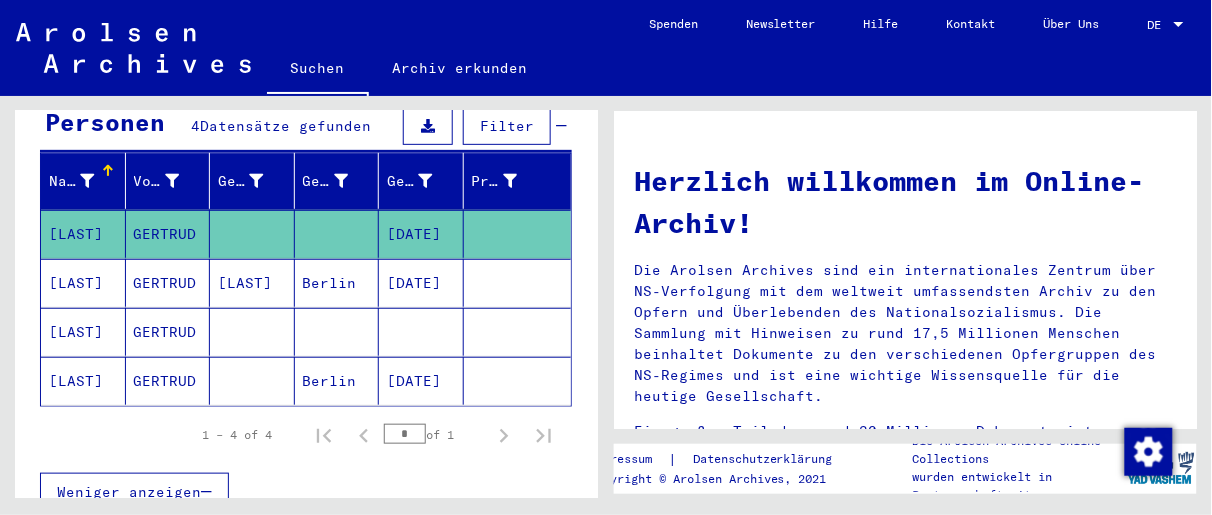 click on "GERTRUD" at bounding box center [168, 381] 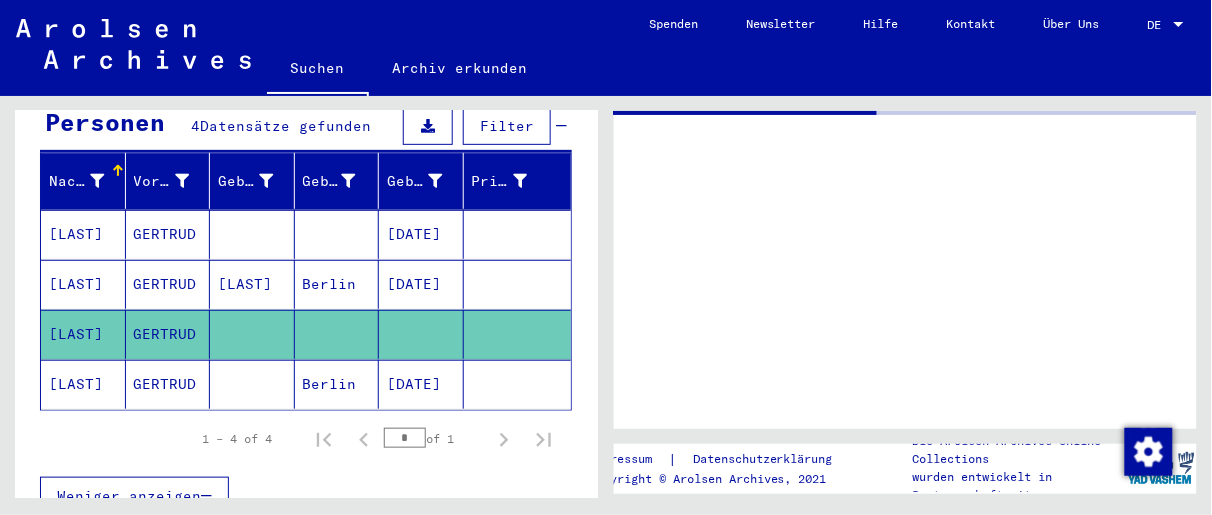 click on "GERTRUD" 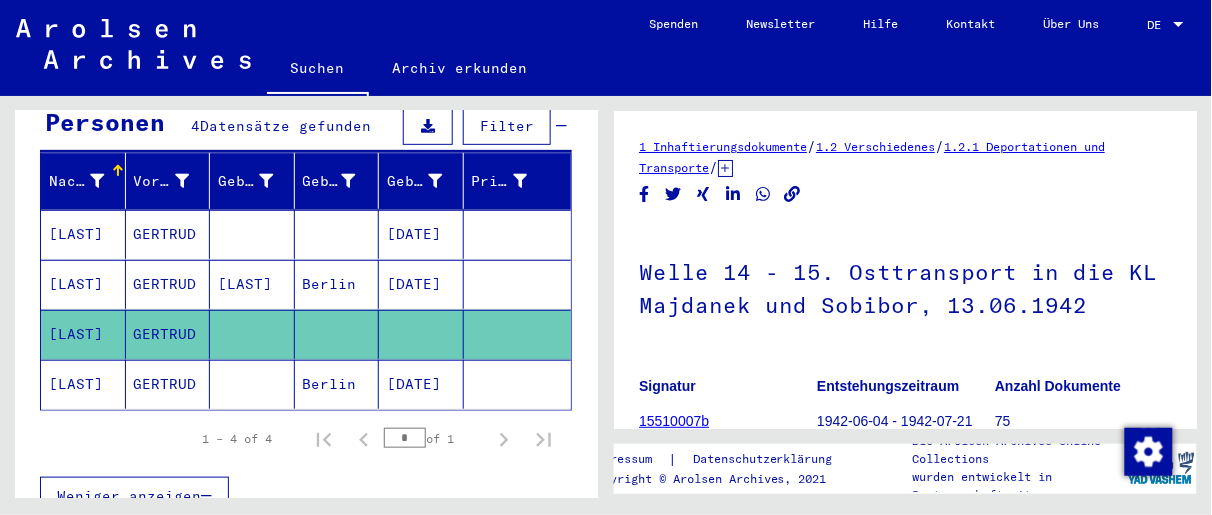 scroll, scrollTop: 0, scrollLeft: 0, axis: both 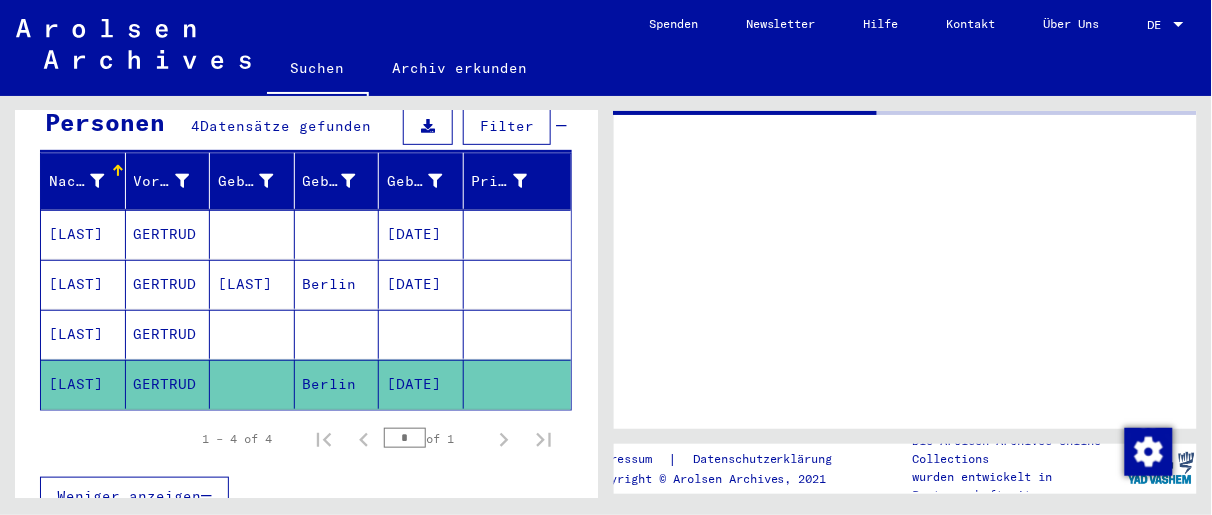click on "GERTRUD" 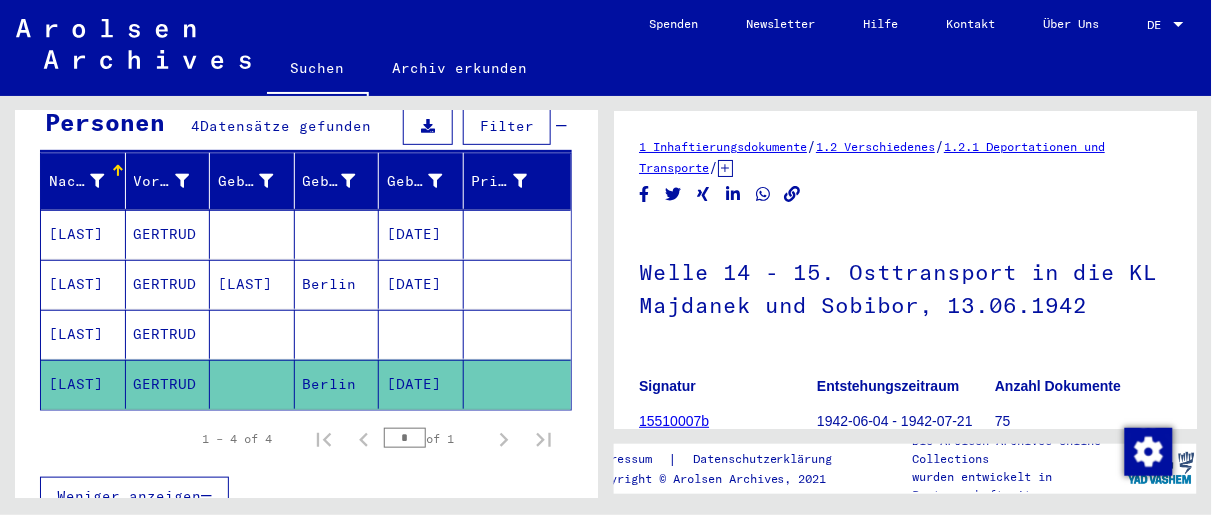 scroll, scrollTop: 0, scrollLeft: 0, axis: both 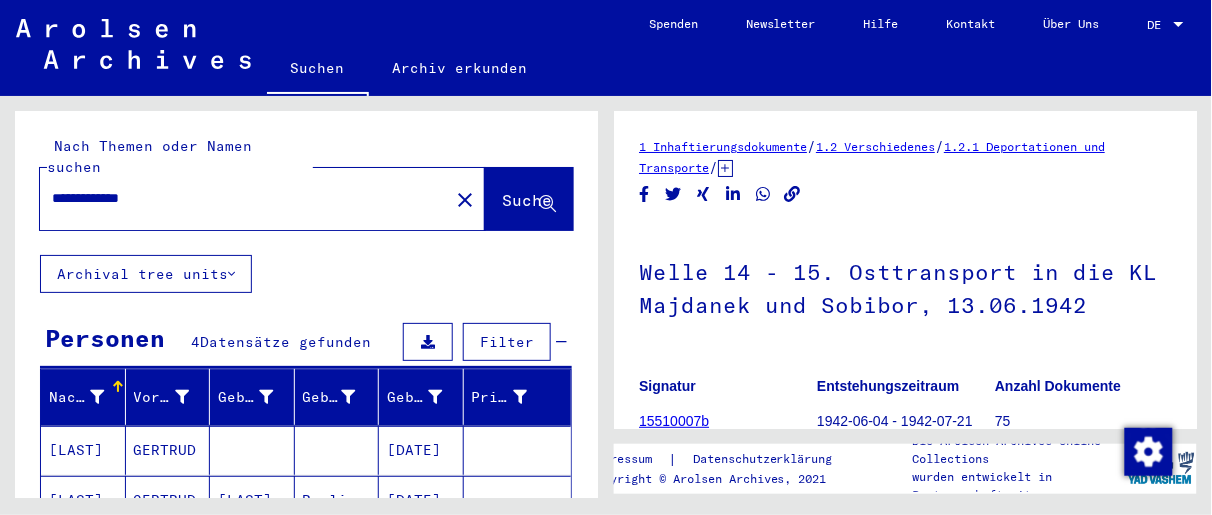 click on "**********" at bounding box center (244, 198) 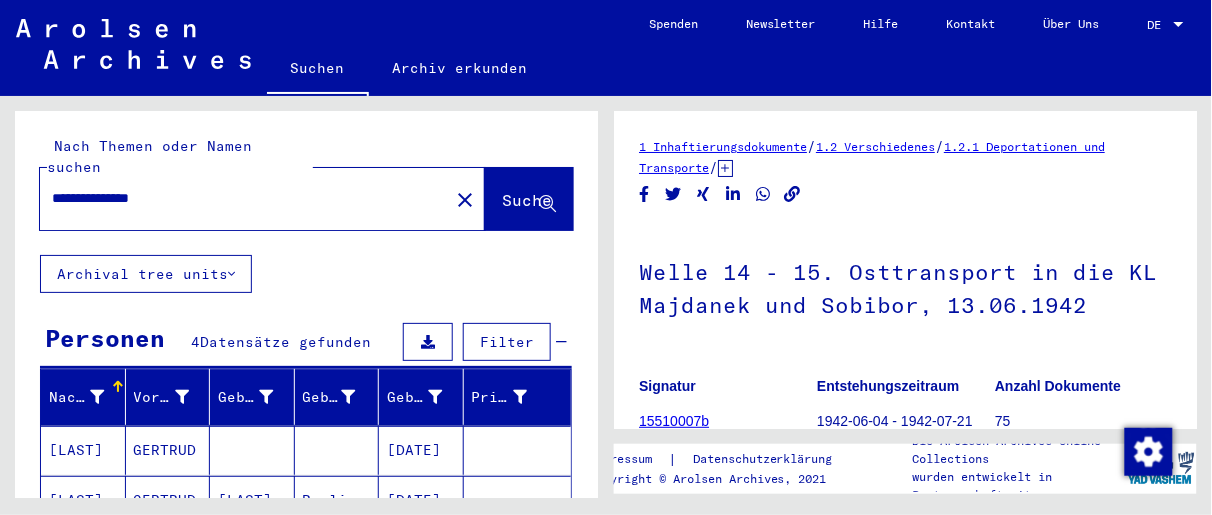 type on "**********" 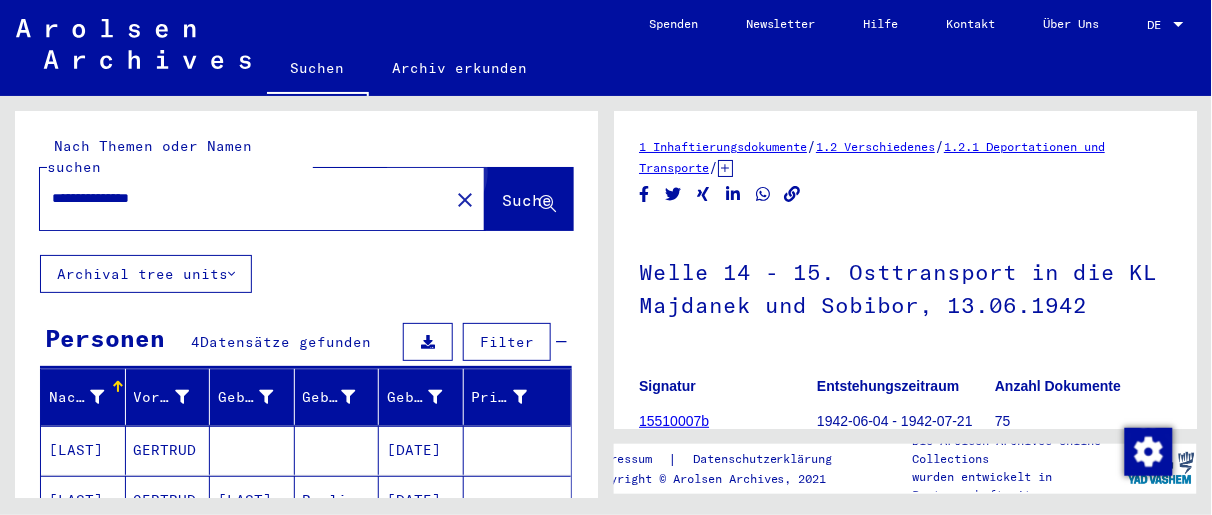 click on "Suche" 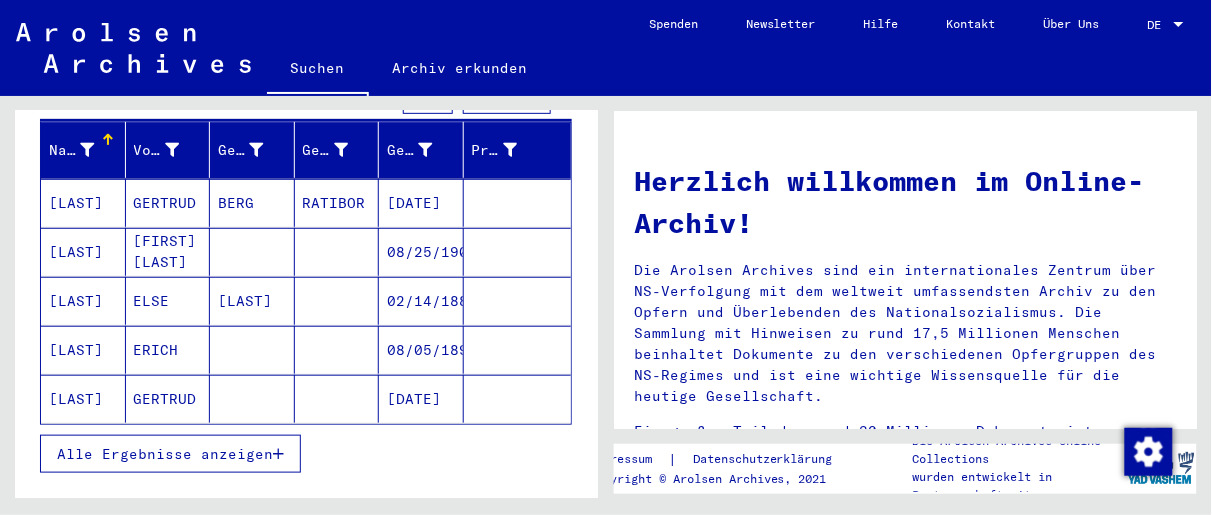 scroll, scrollTop: 248, scrollLeft: 0, axis: vertical 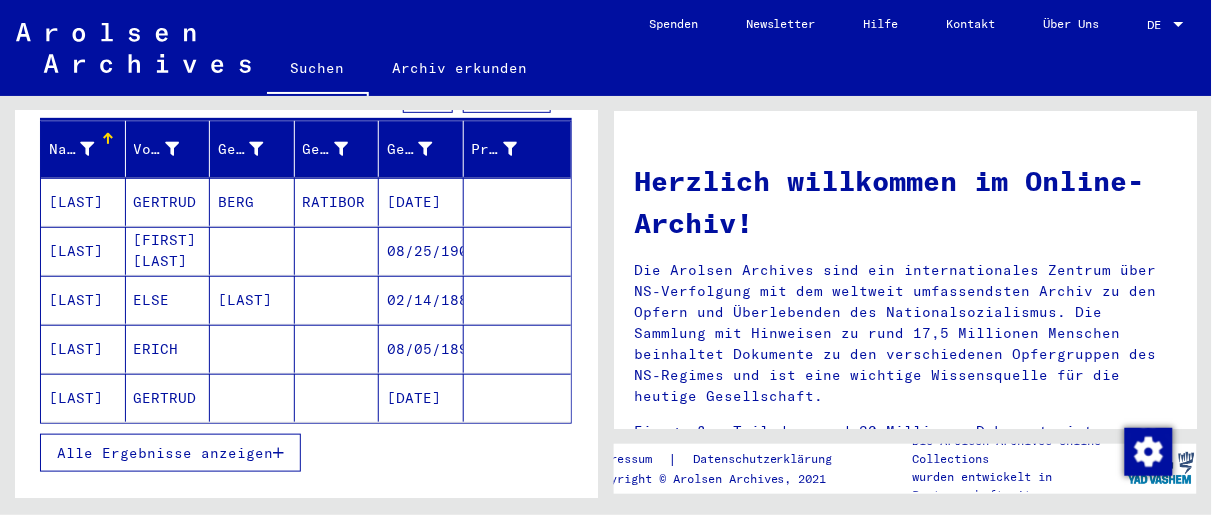 click on "GERTRUD" 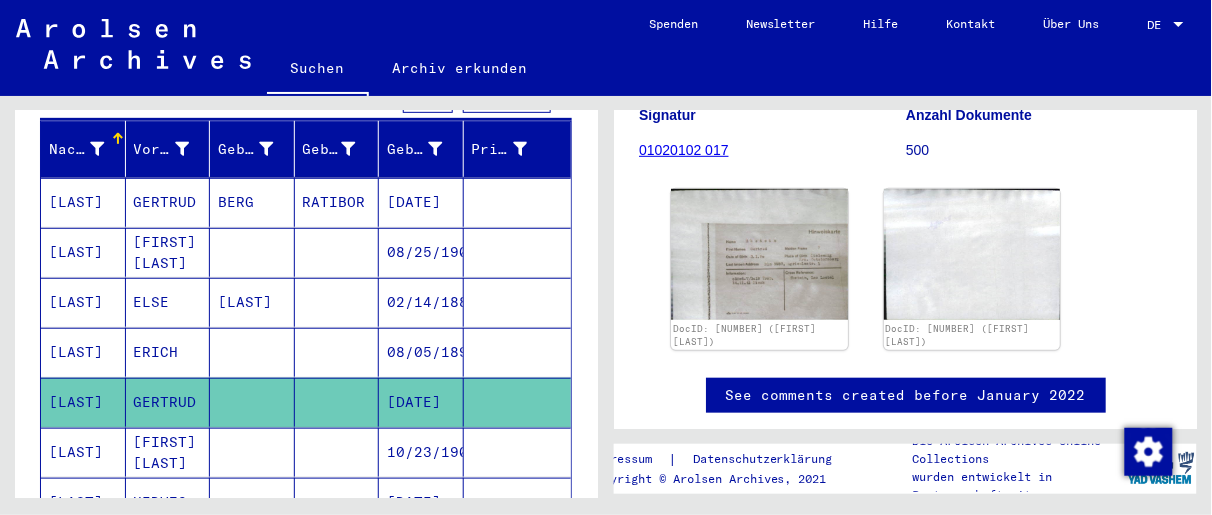scroll, scrollTop: 240, scrollLeft: 0, axis: vertical 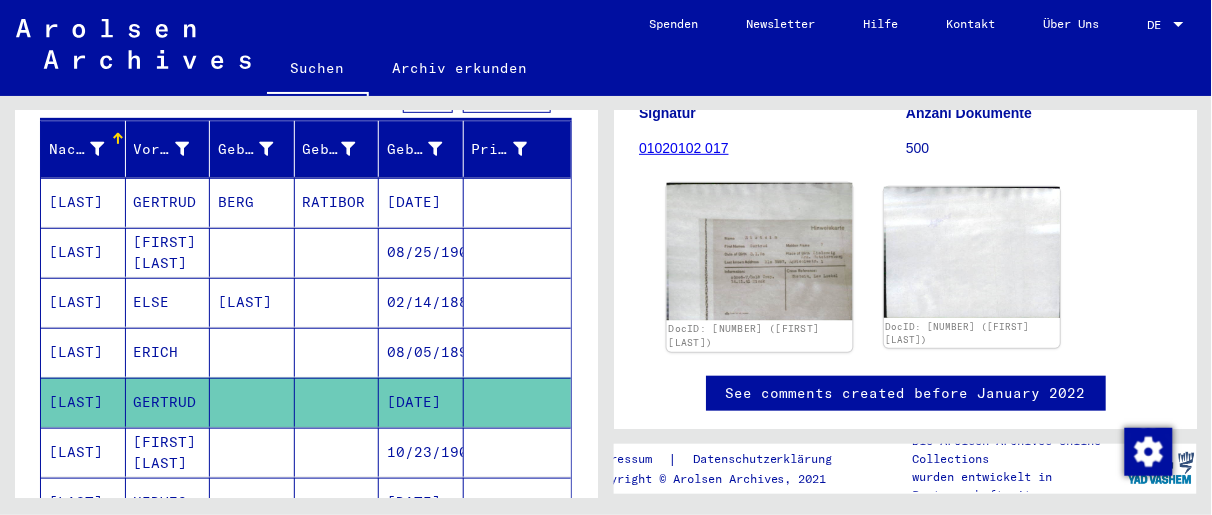 click 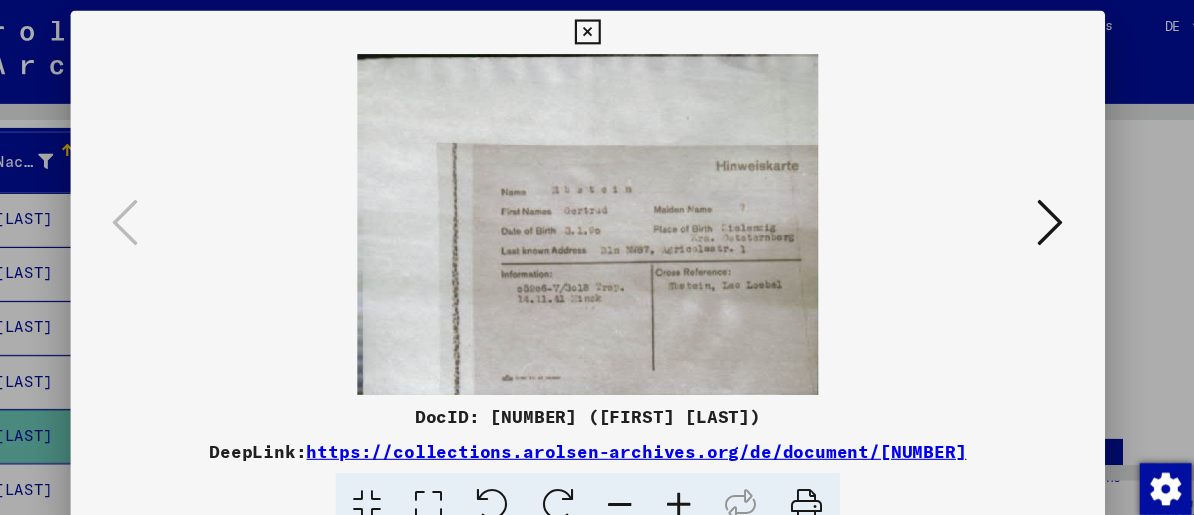 click at bounding box center [1025, 206] 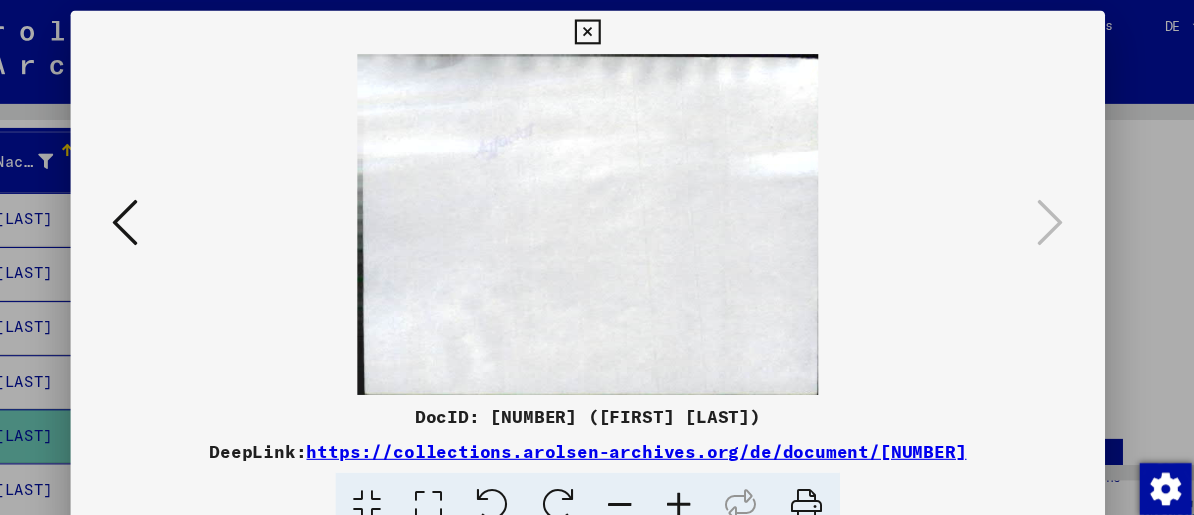 click at bounding box center (169, 206) 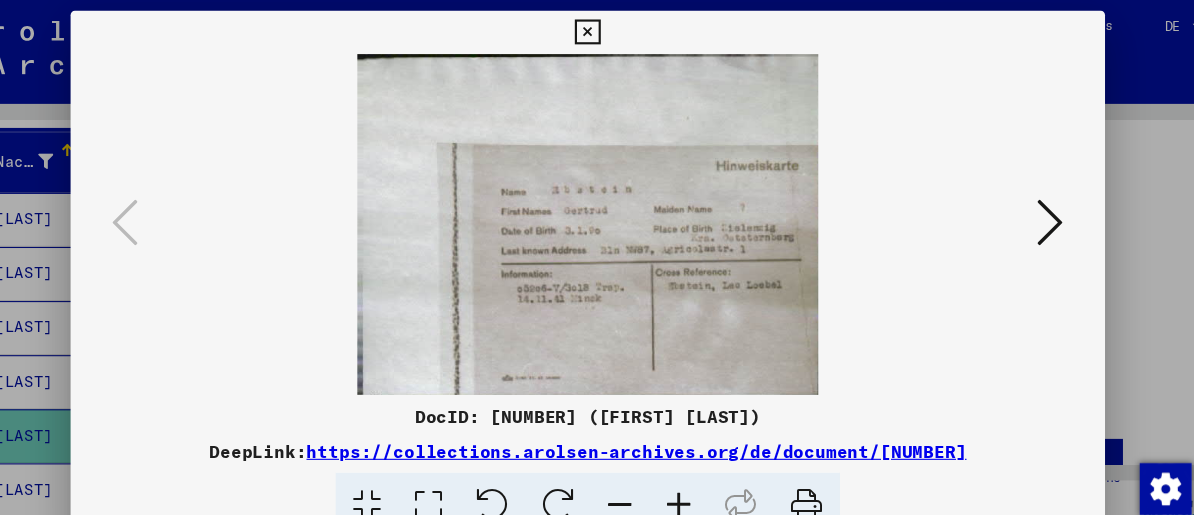 click at bounding box center [596, 30] 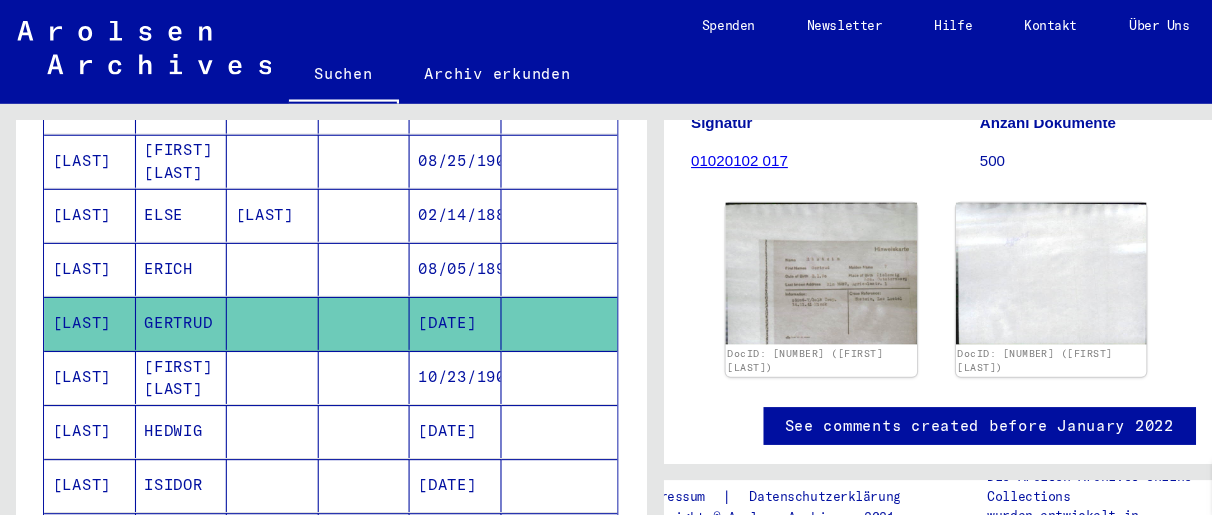 scroll, scrollTop: 351, scrollLeft: 0, axis: vertical 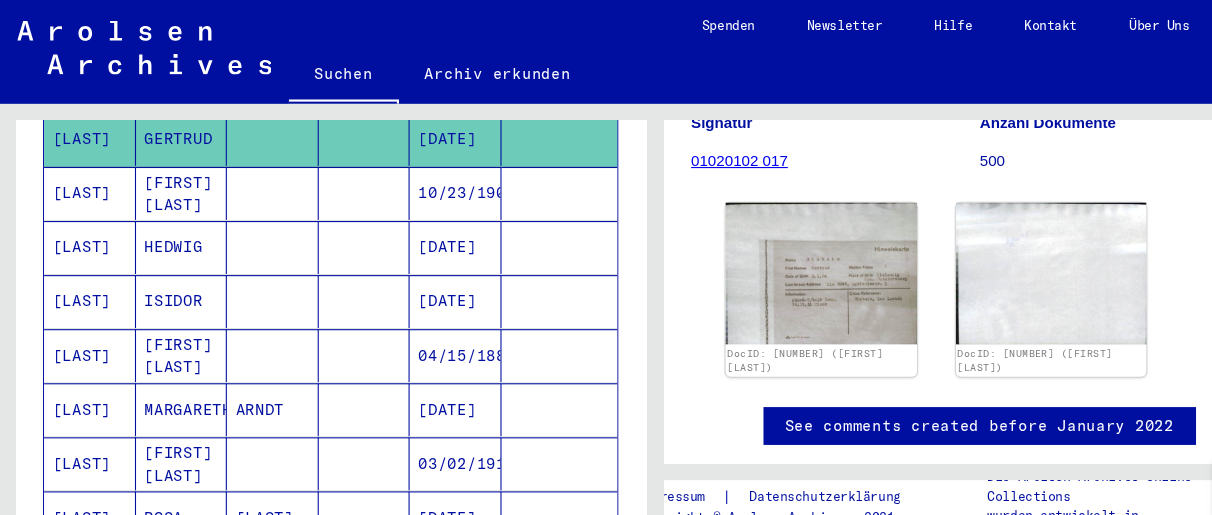 click on "[FIRST] [LAST]" at bounding box center (168, 378) 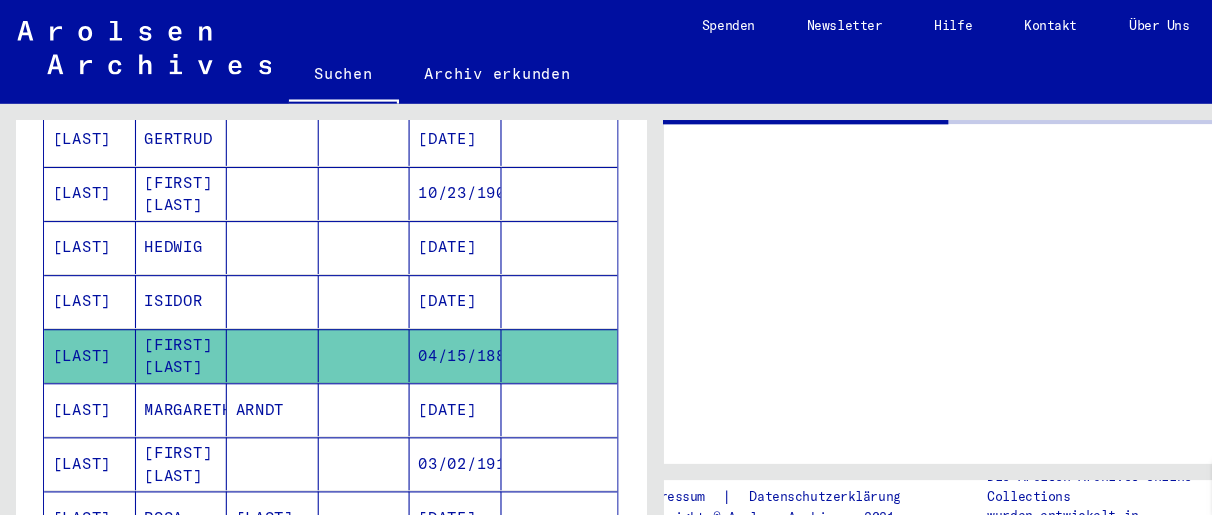 scroll, scrollTop: 0, scrollLeft: 0, axis: both 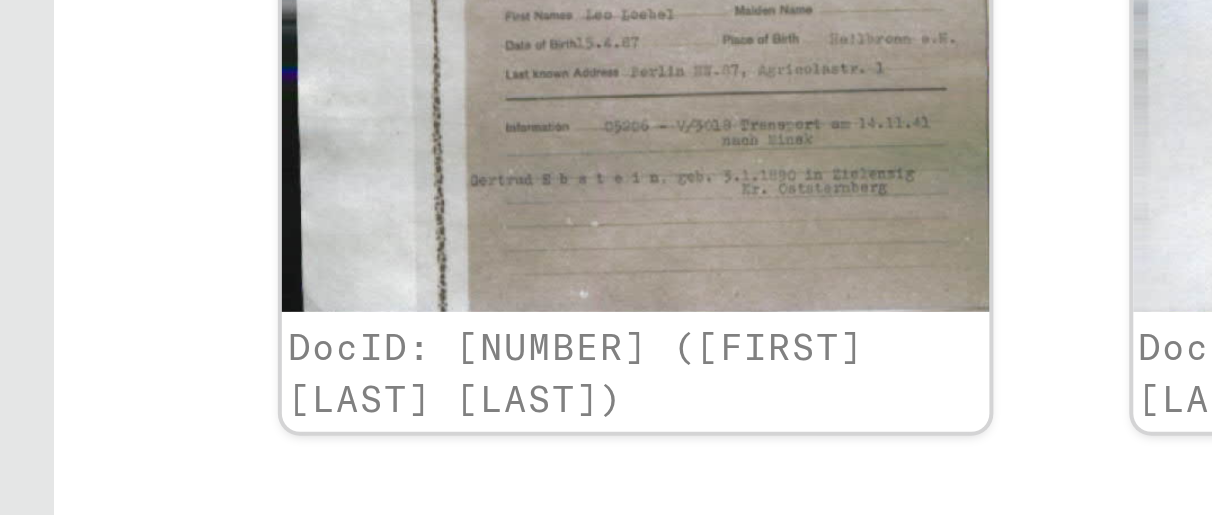 click on "DocID: [NUMBER] ([FIRST] [LAST] [LAST]) DocID: [NUMBER] ([FIRST] [LAST] [LAST])" 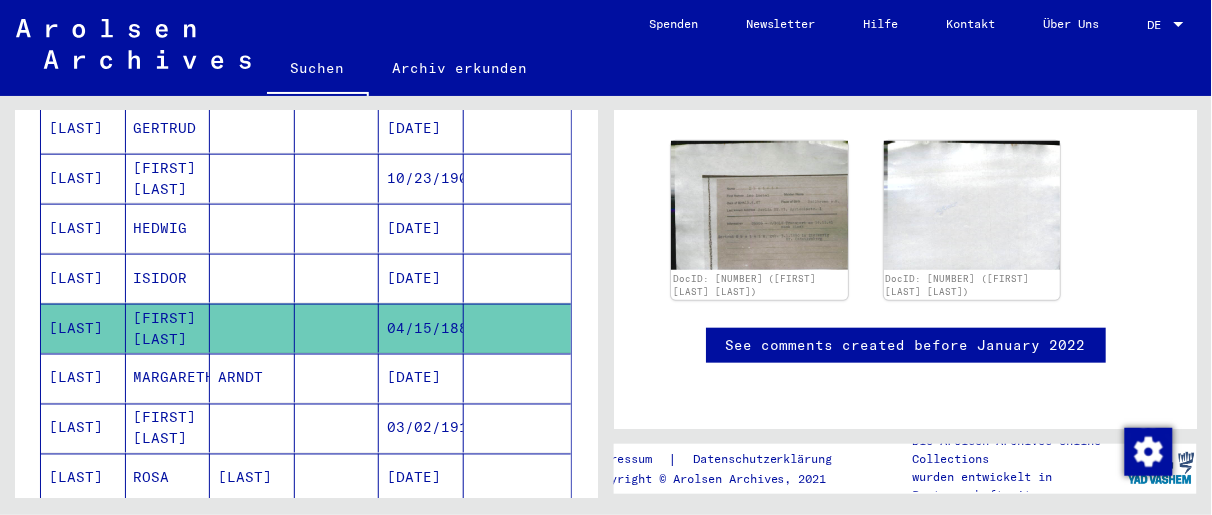 scroll, scrollTop: 1051, scrollLeft: 0, axis: vertical 